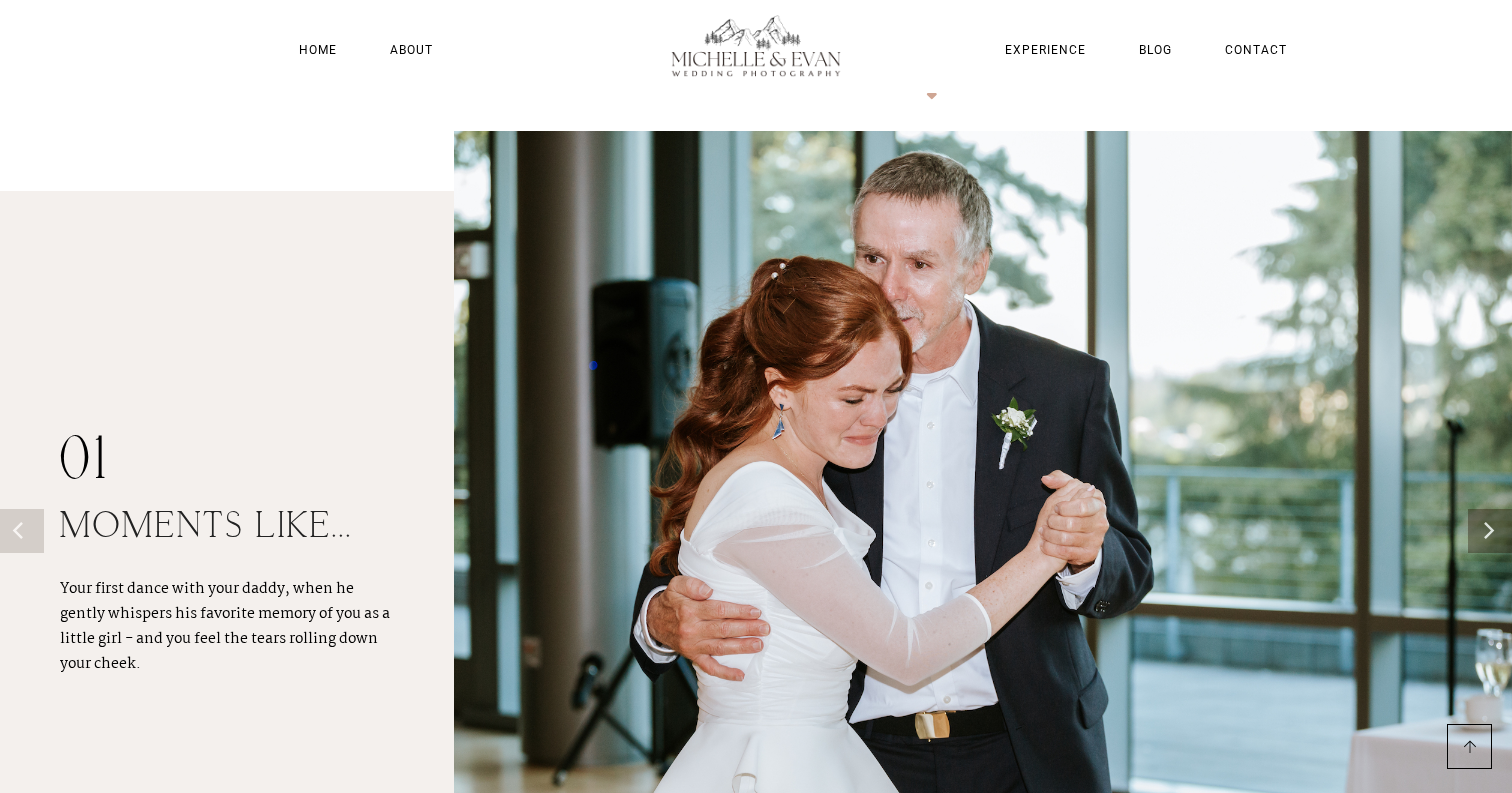 scroll, scrollTop: 1435, scrollLeft: 0, axis: vertical 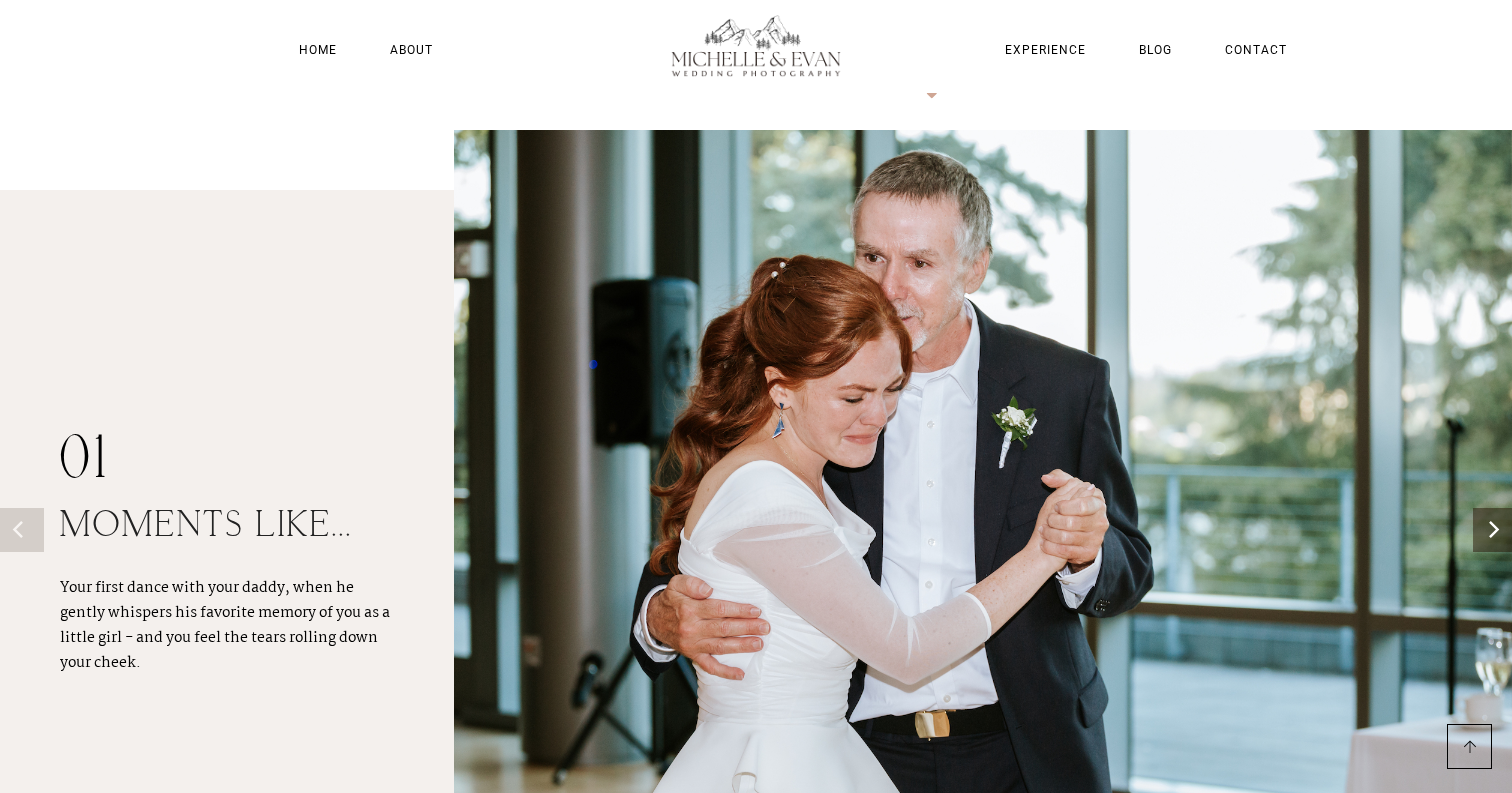 click 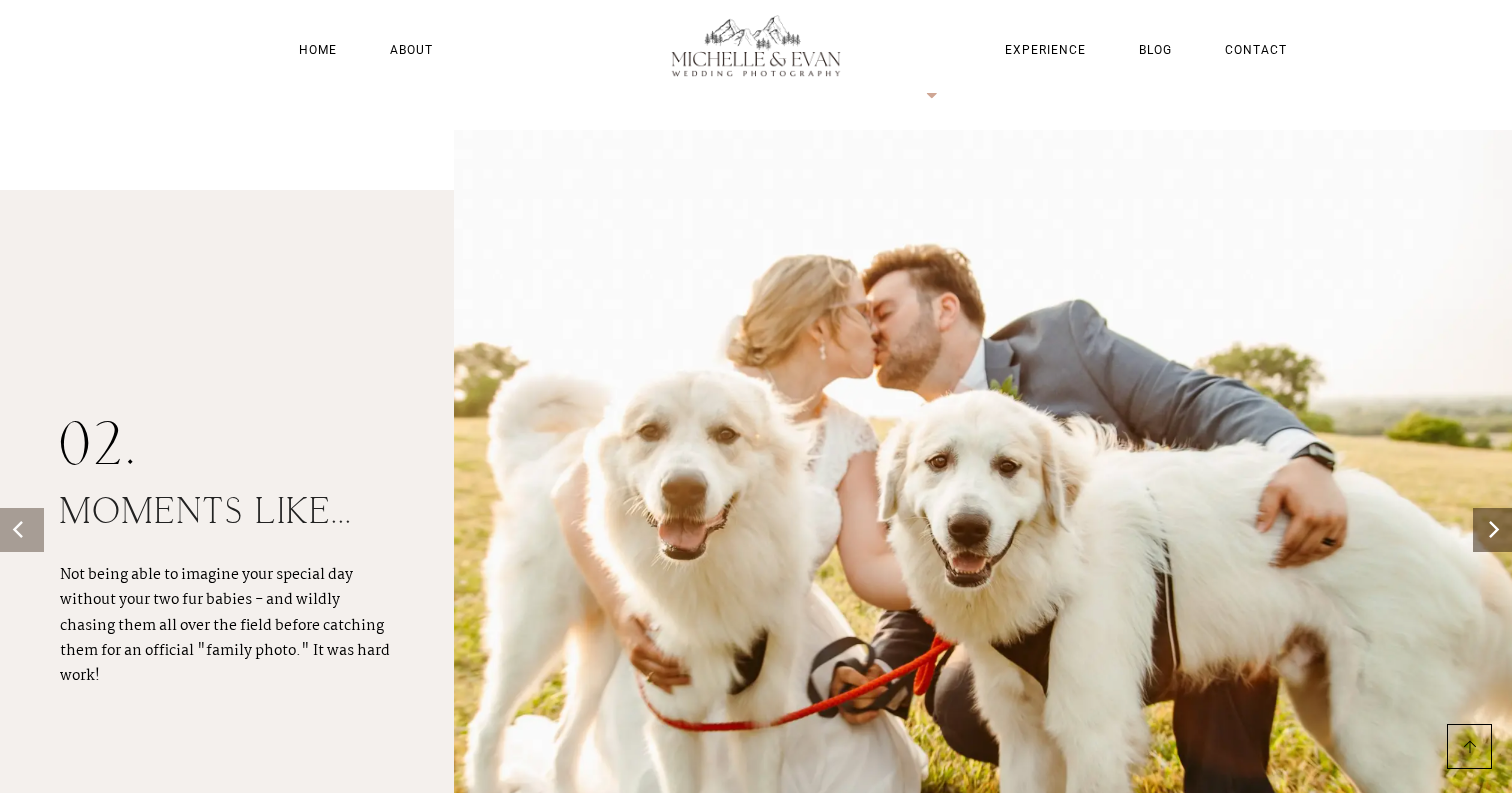 click 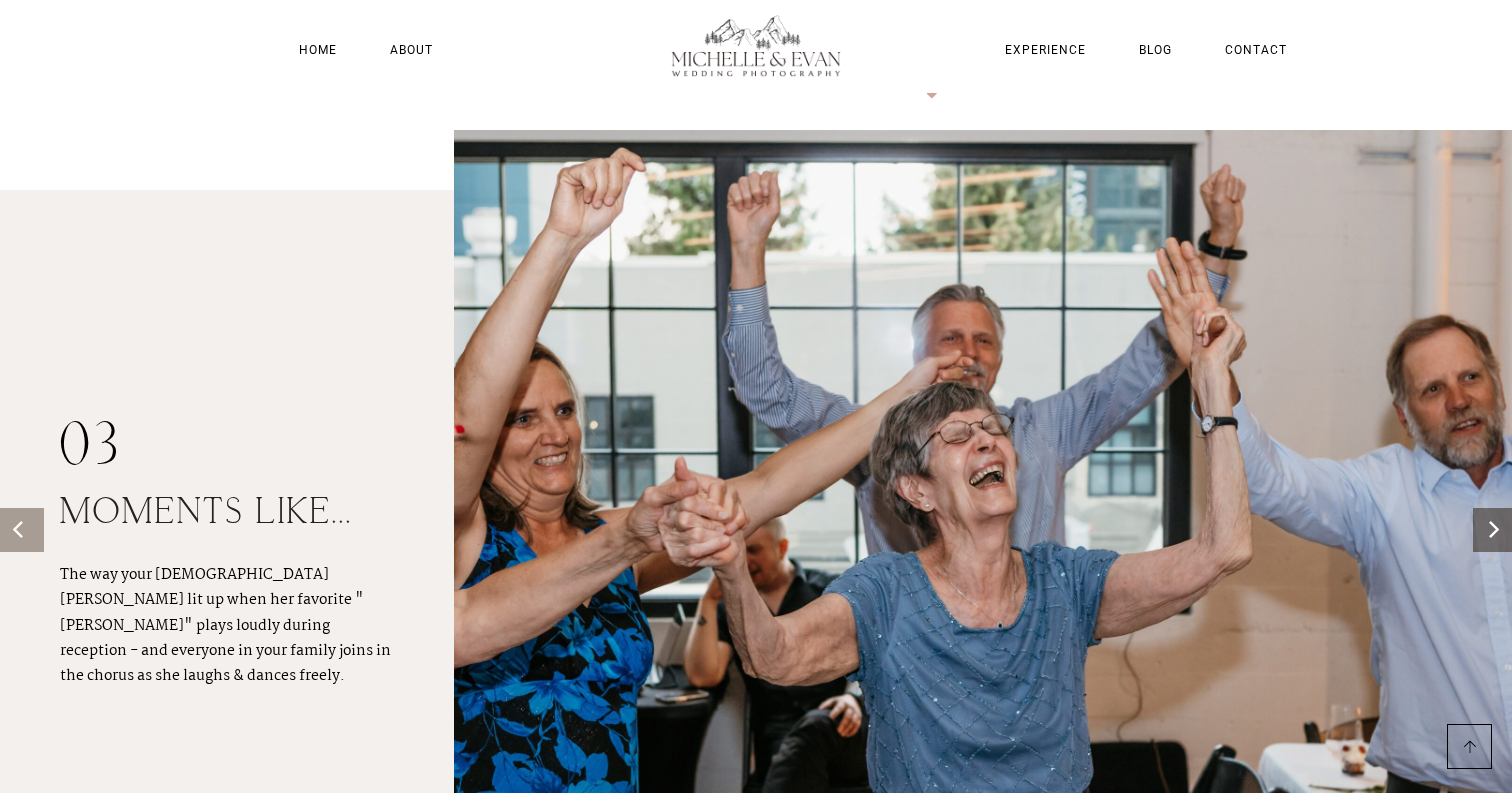click 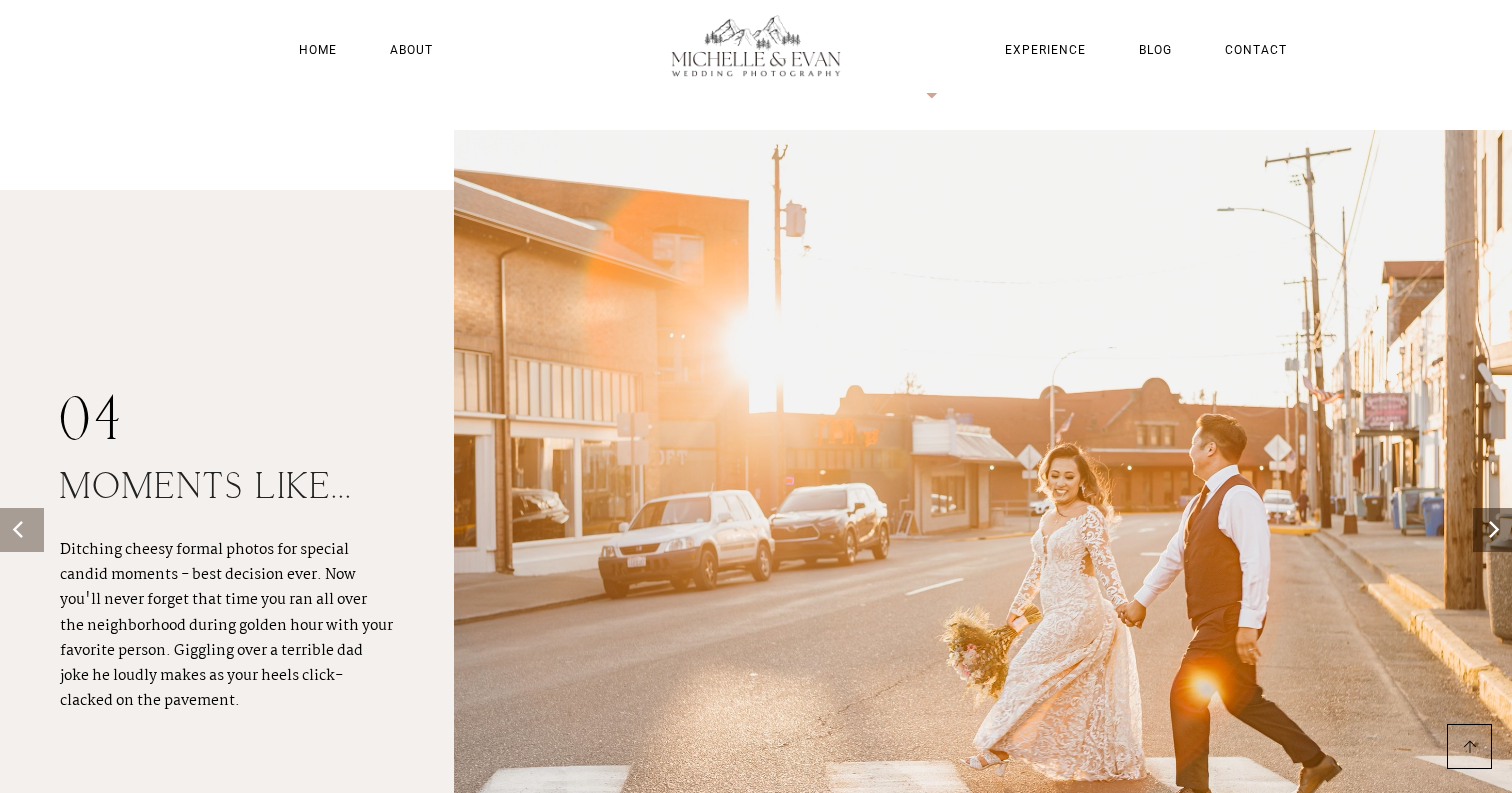 click 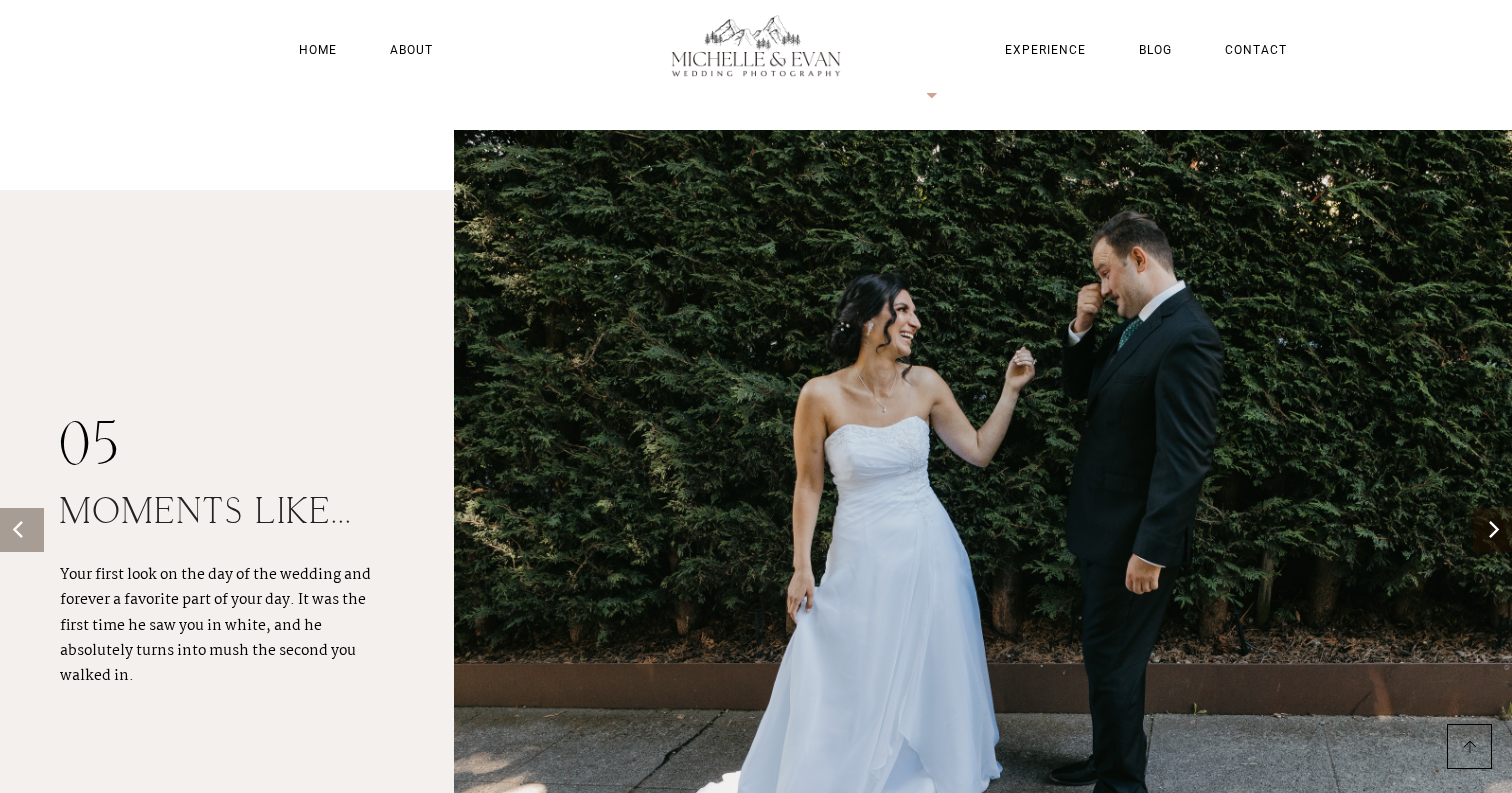 click 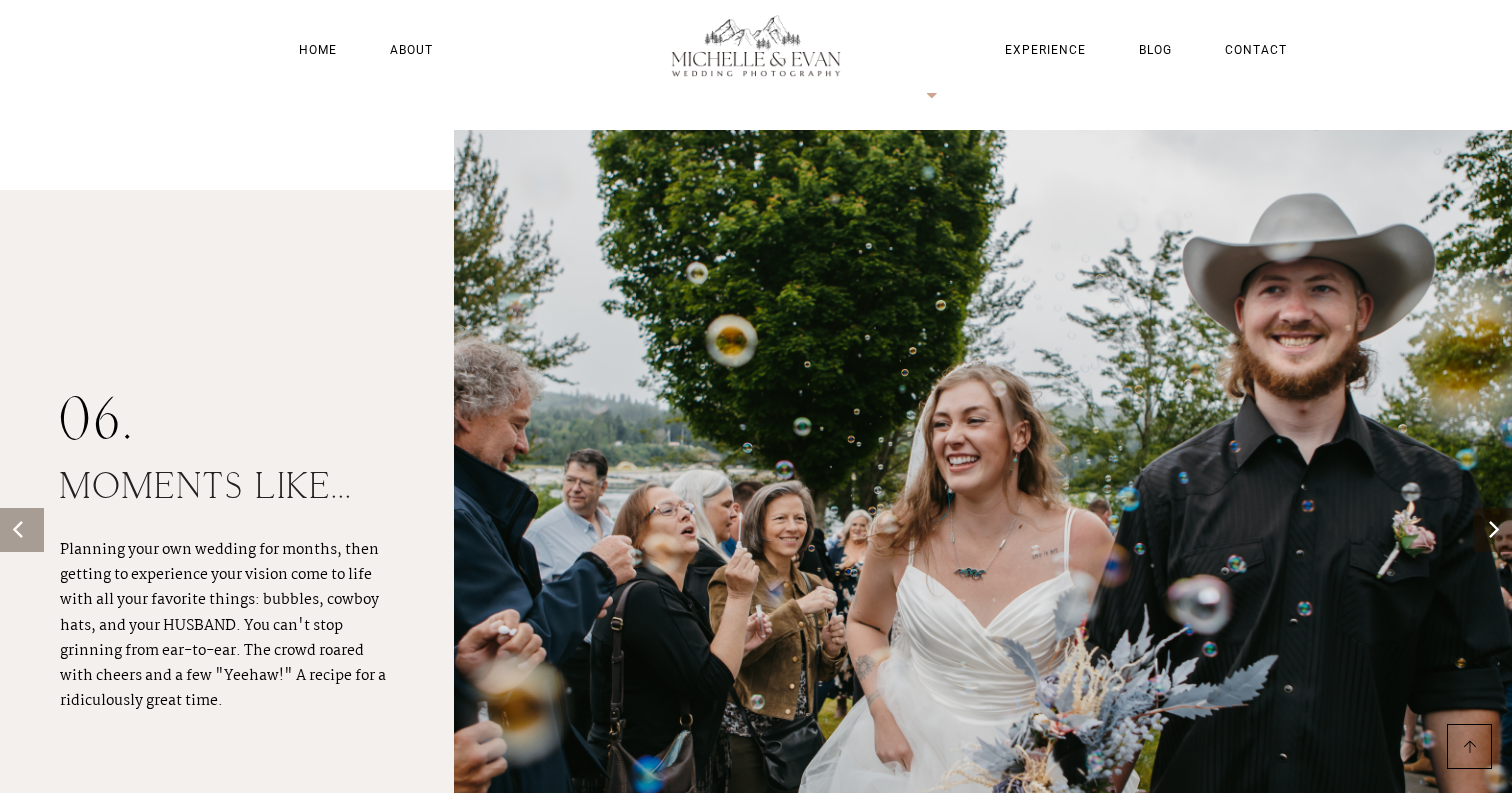 click 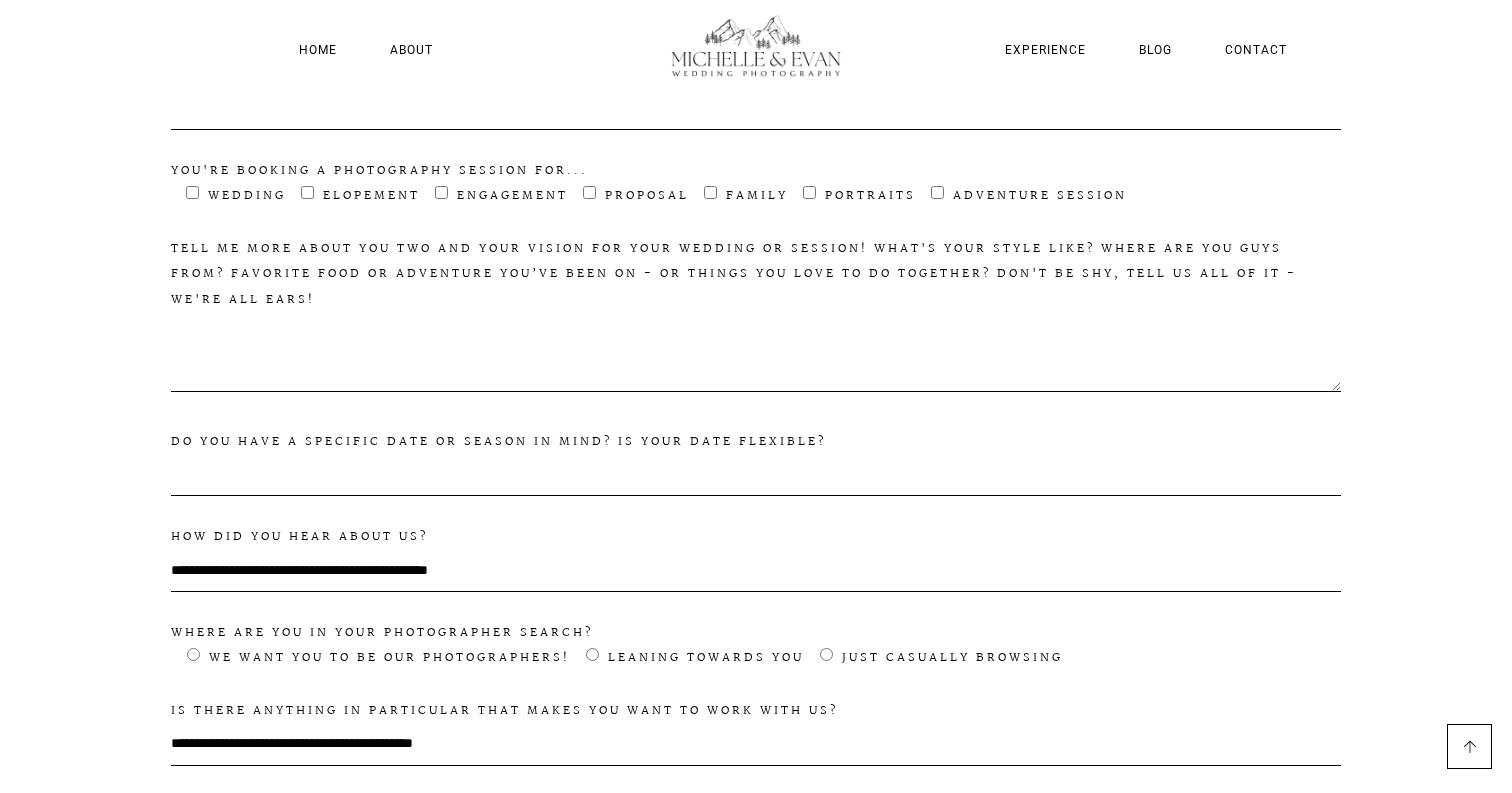 scroll, scrollTop: 5810, scrollLeft: 0, axis: vertical 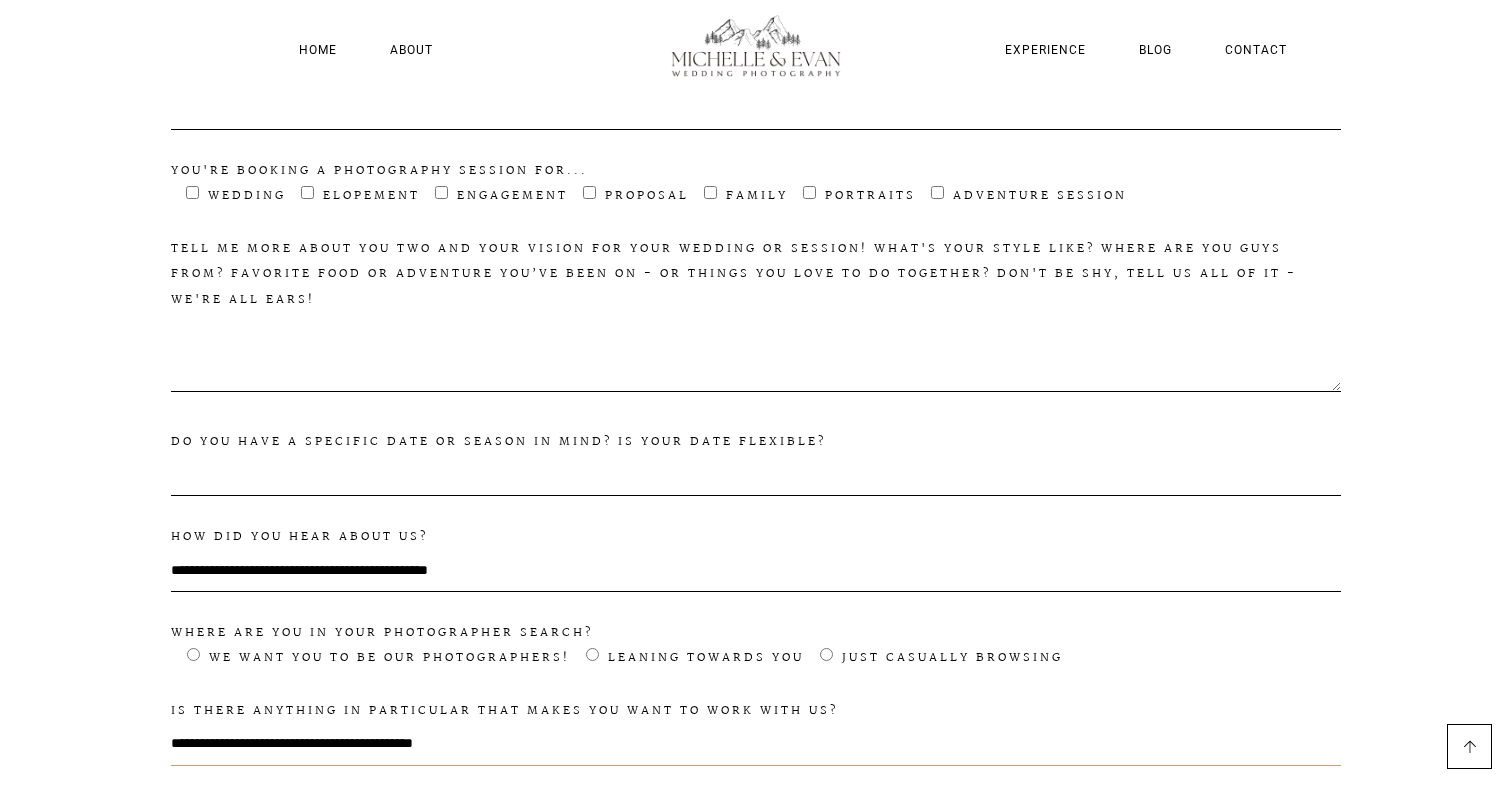 click on "Is there anything in particular that makes you want to work with us?" at bounding box center [756, 744] 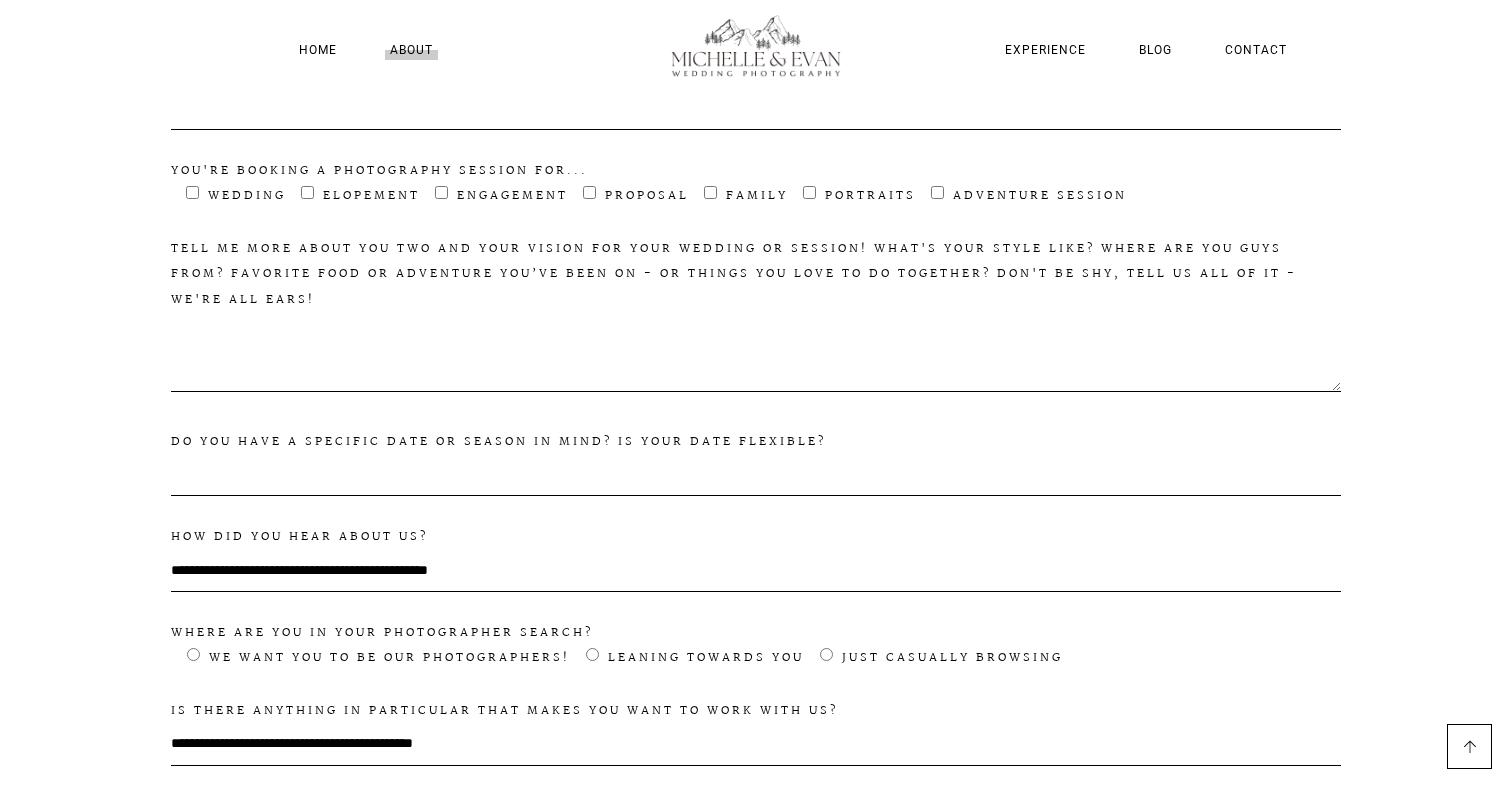 click on "About" at bounding box center (411, 50) 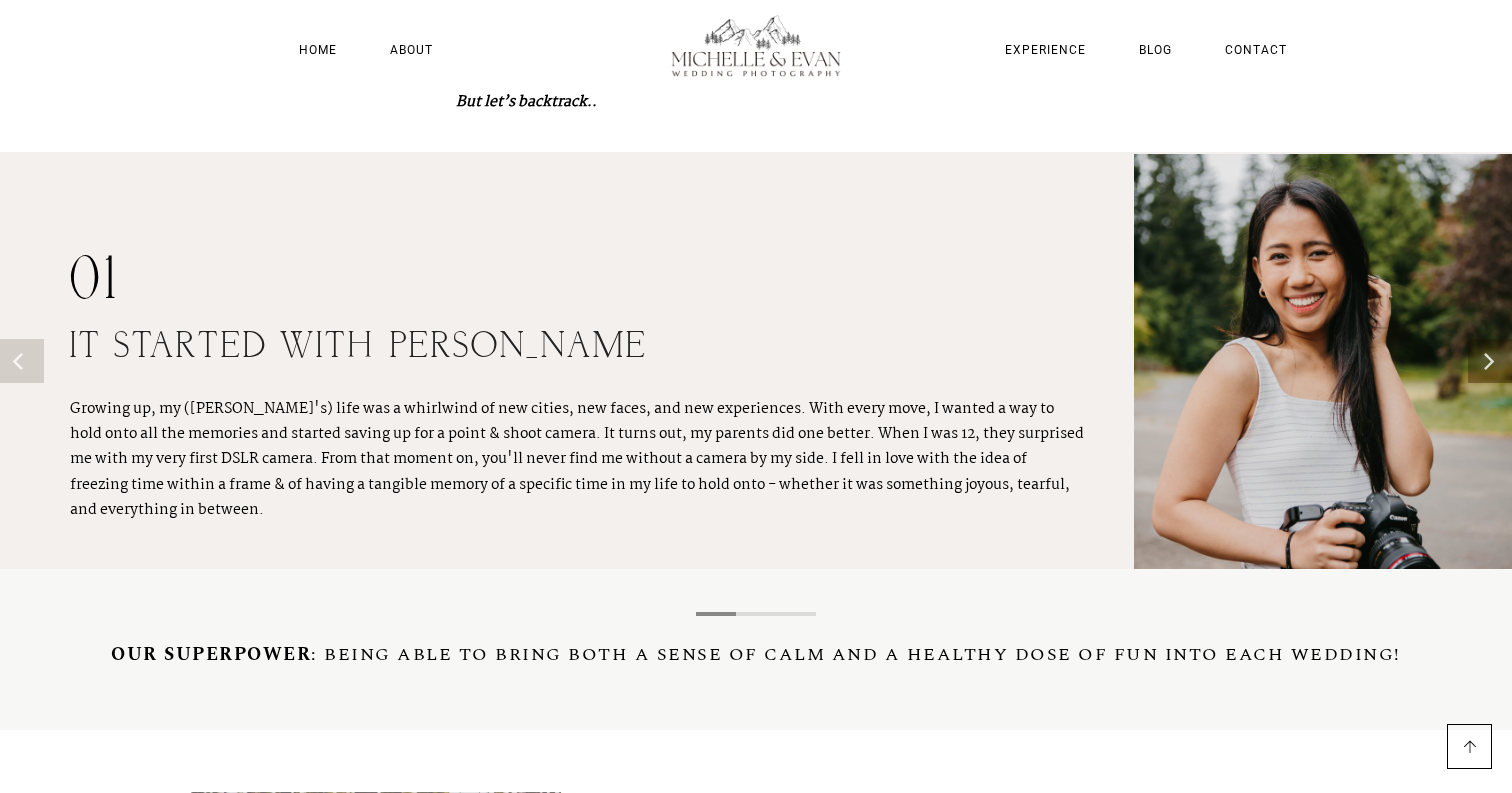 scroll, scrollTop: 410, scrollLeft: 0, axis: vertical 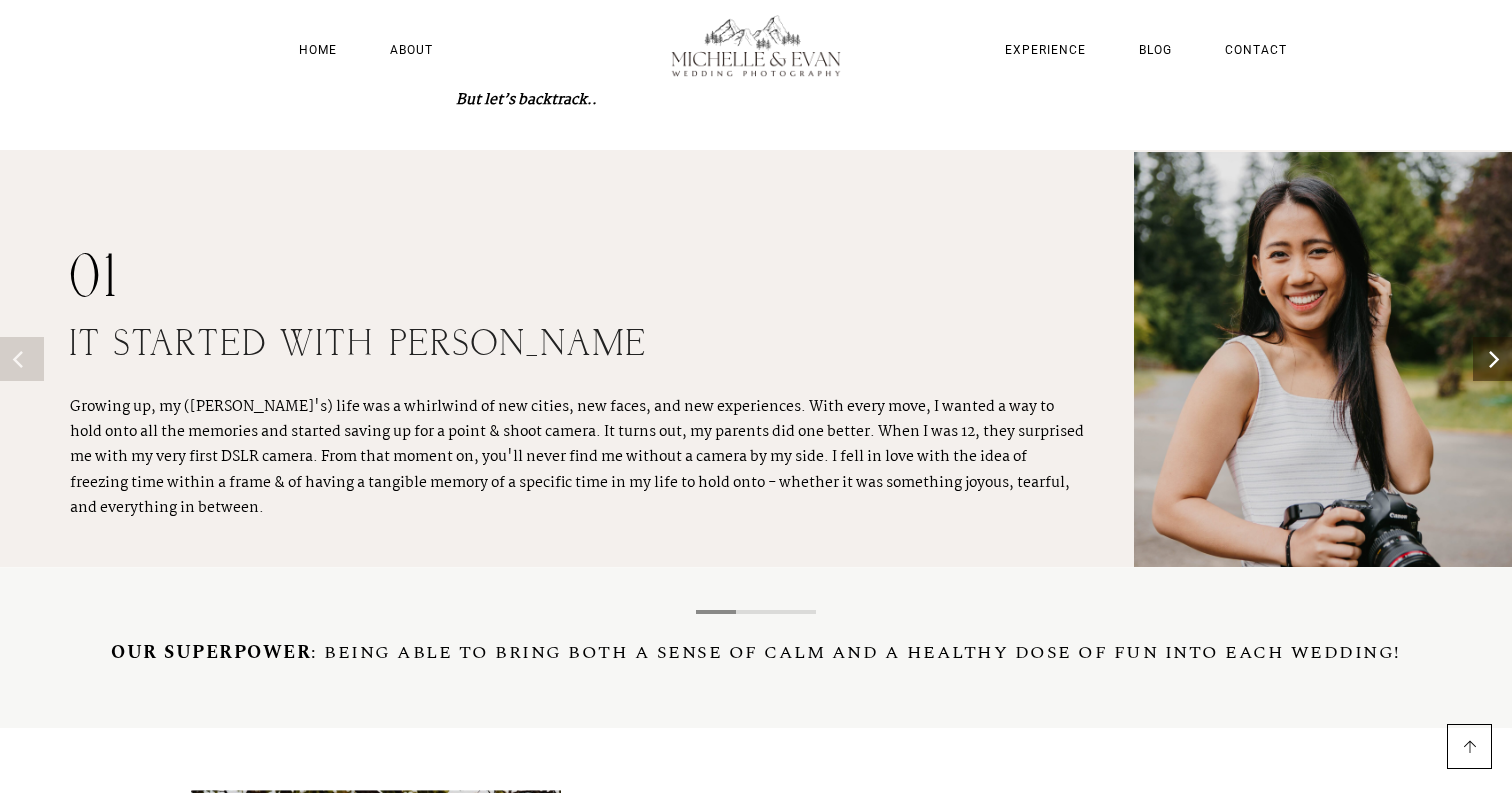 click at bounding box center [1495, 359] 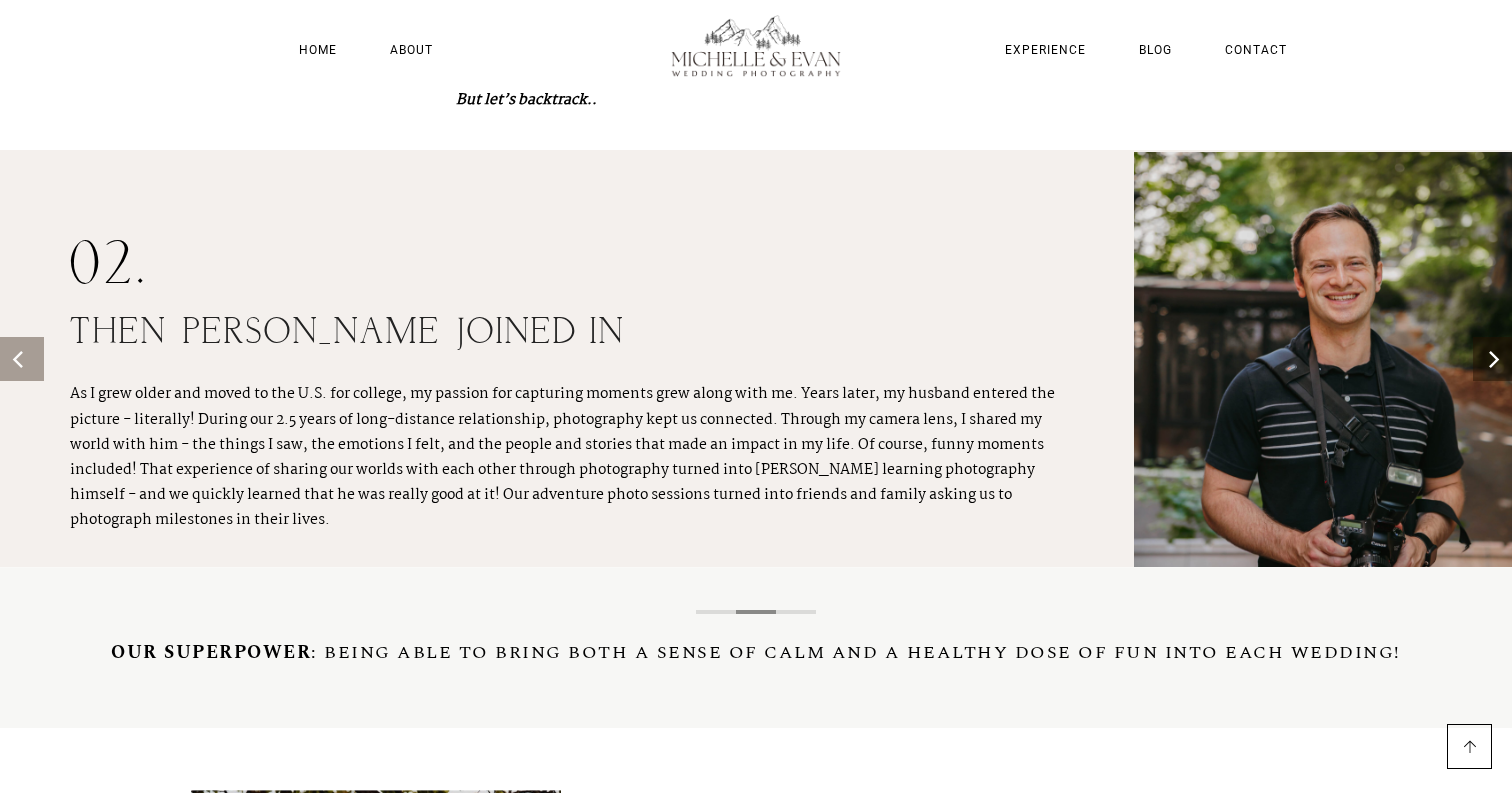 click at bounding box center [1495, 359] 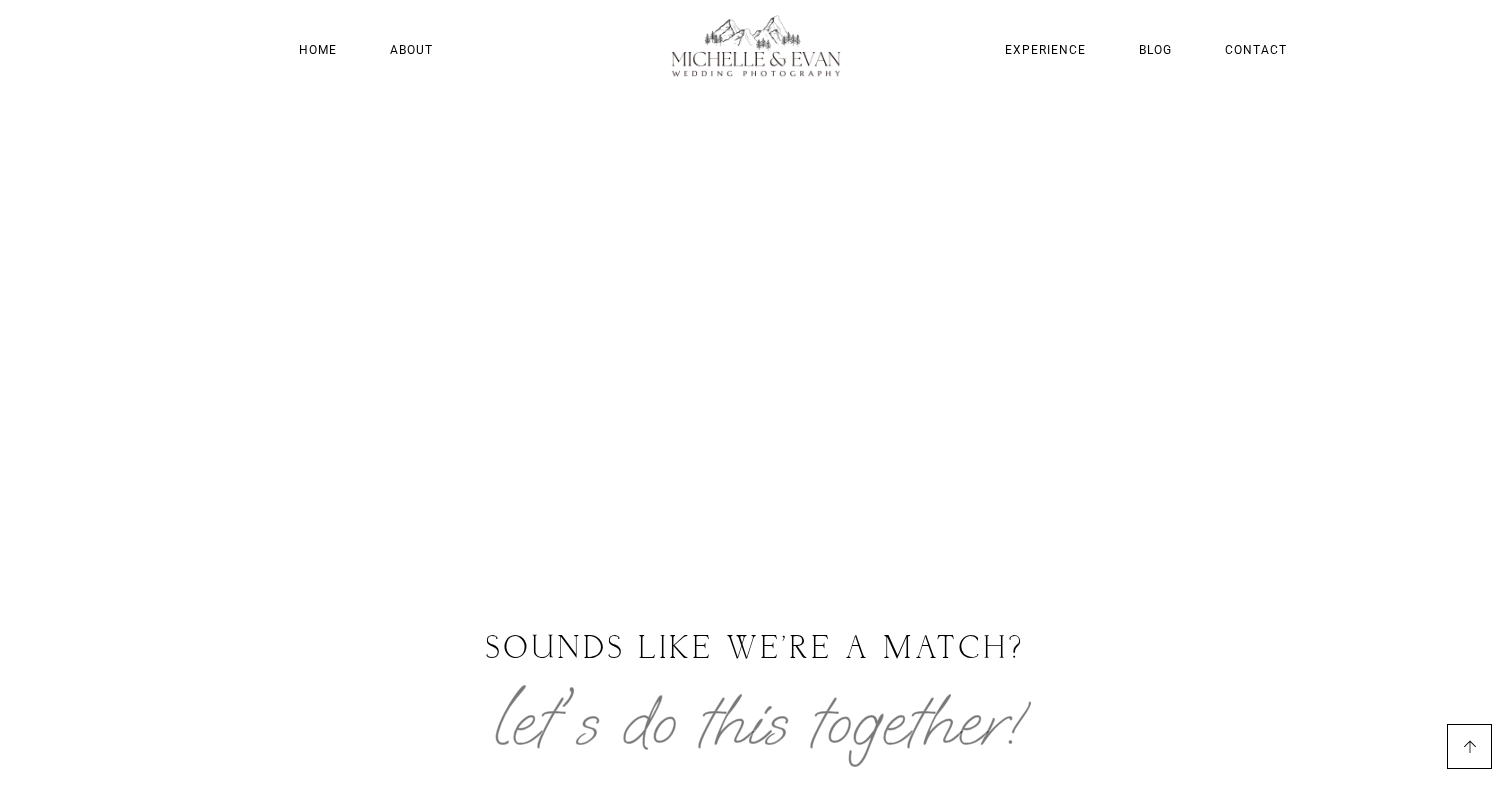 scroll, scrollTop: 2589, scrollLeft: 0, axis: vertical 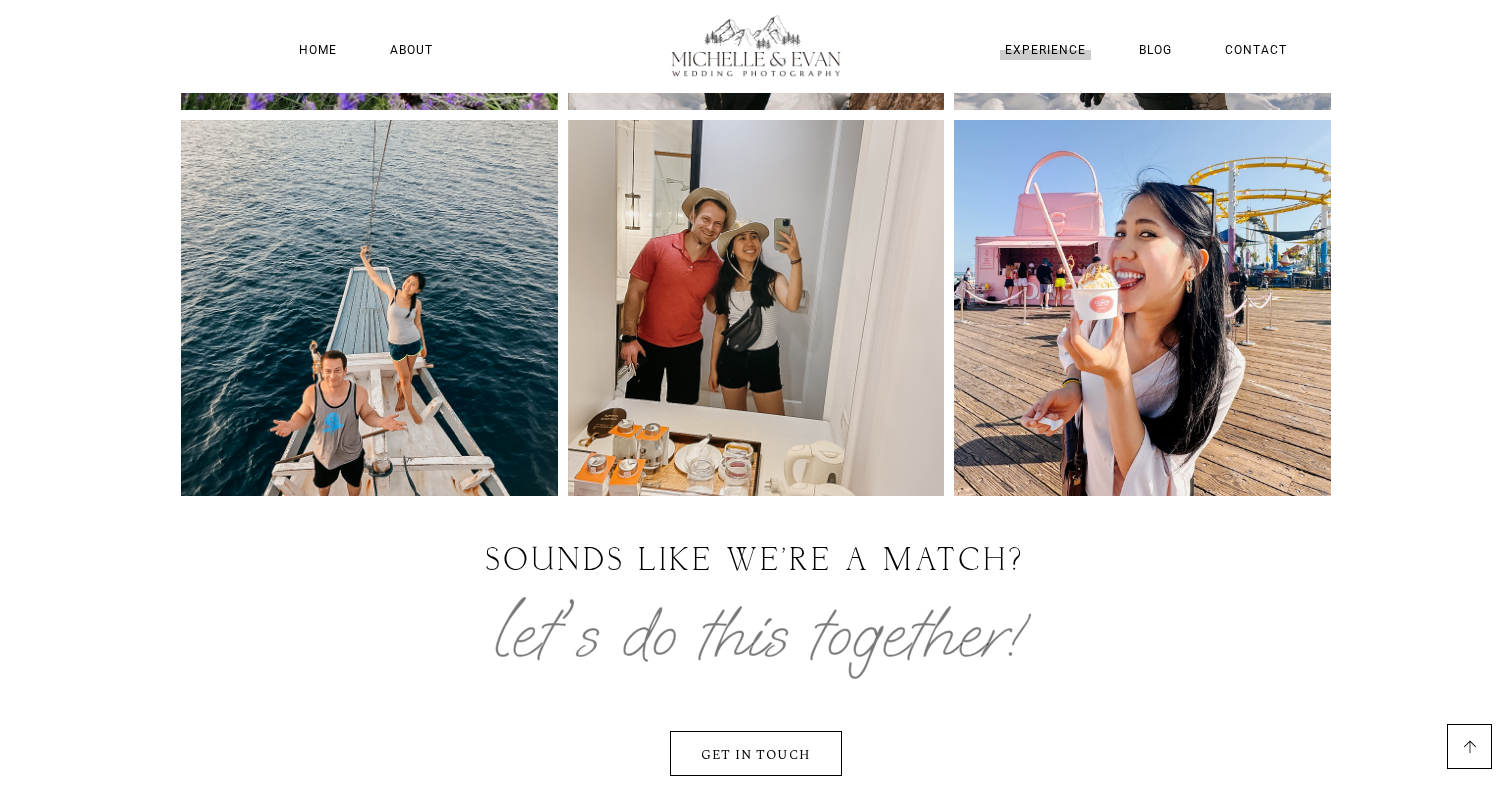 click on "Experience" at bounding box center [1045, 50] 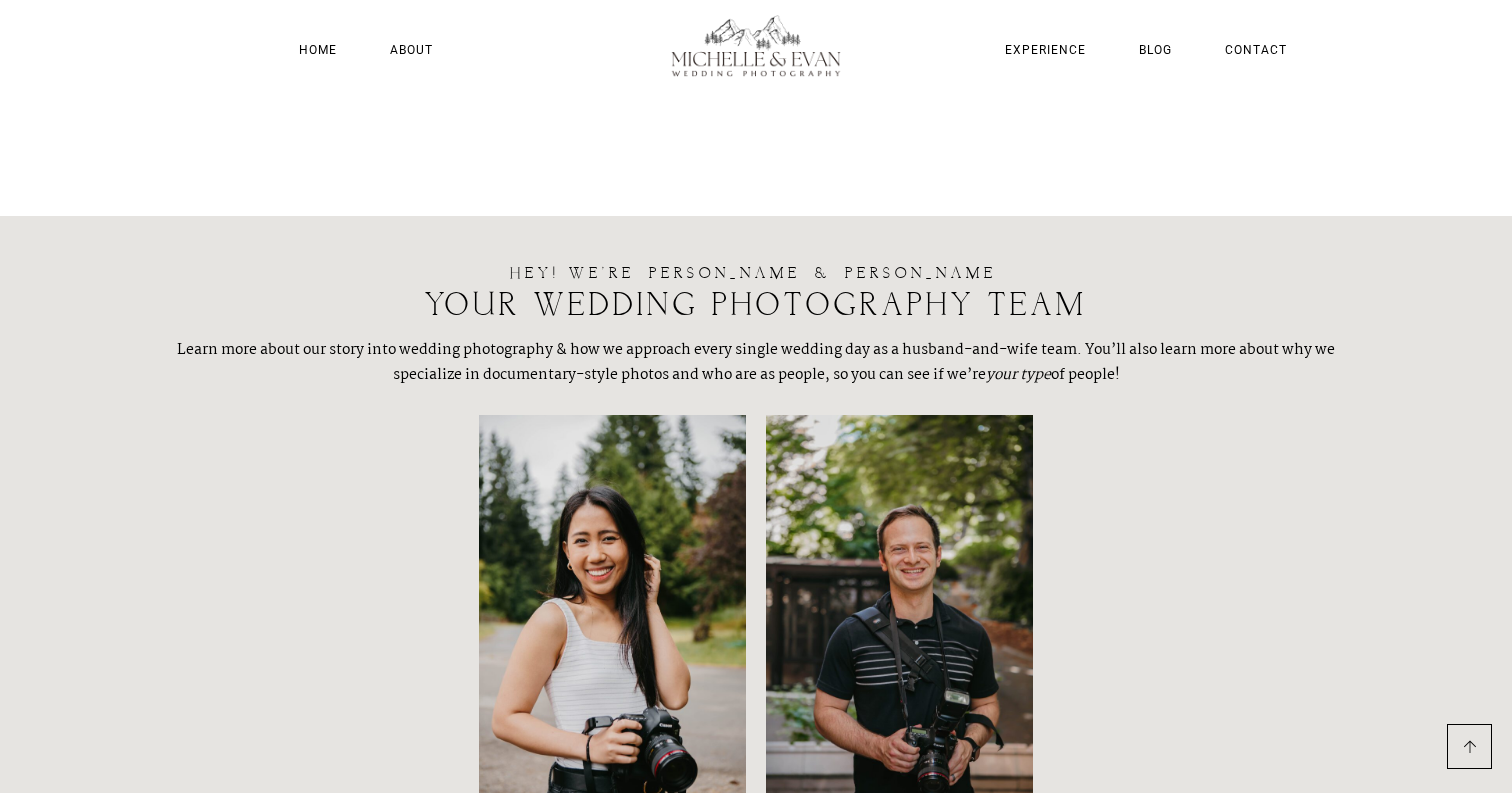 scroll, scrollTop: 4045, scrollLeft: 0, axis: vertical 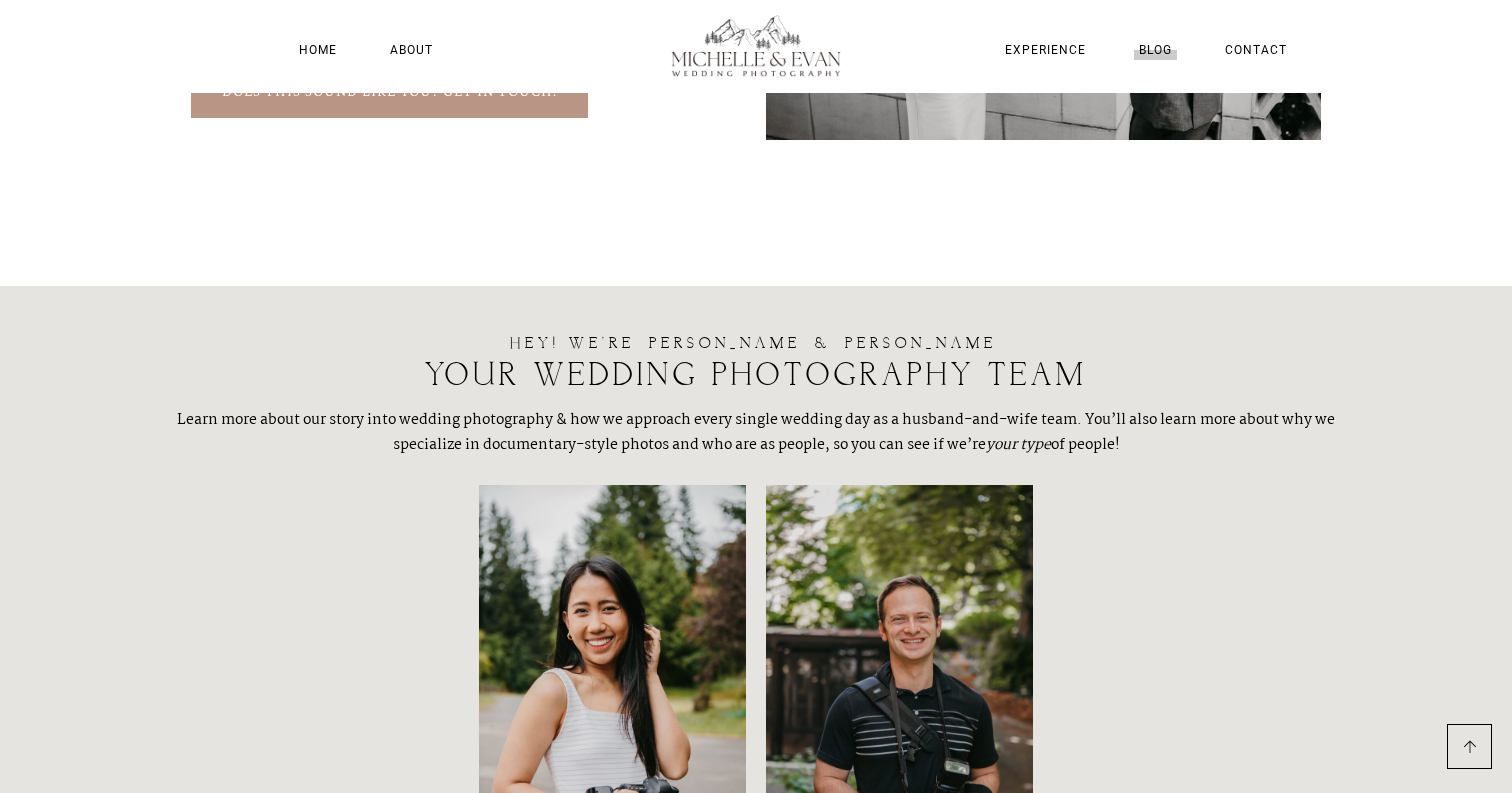 click on "Blog" at bounding box center [1155, 50] 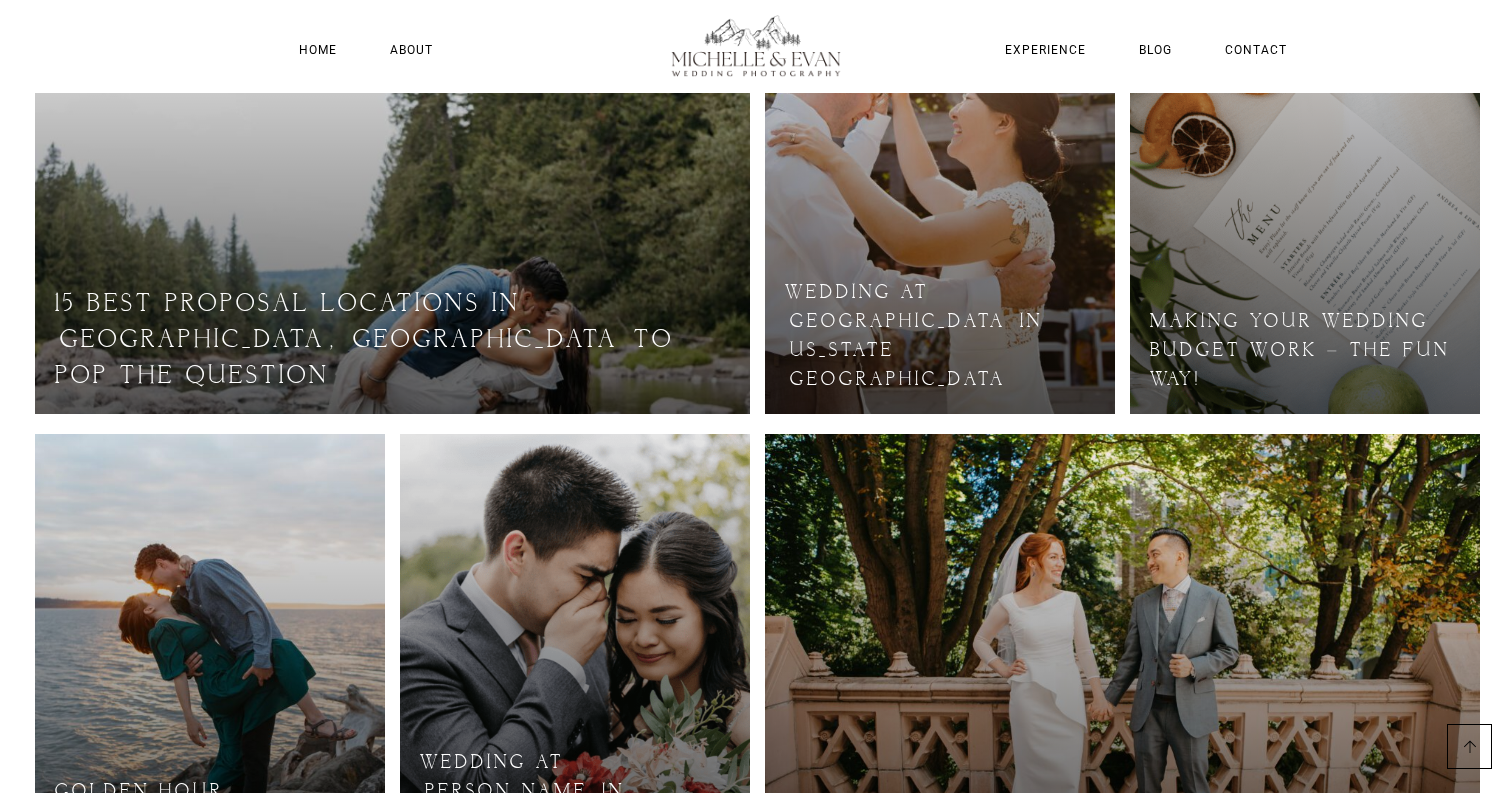 scroll, scrollTop: 1208, scrollLeft: 0, axis: vertical 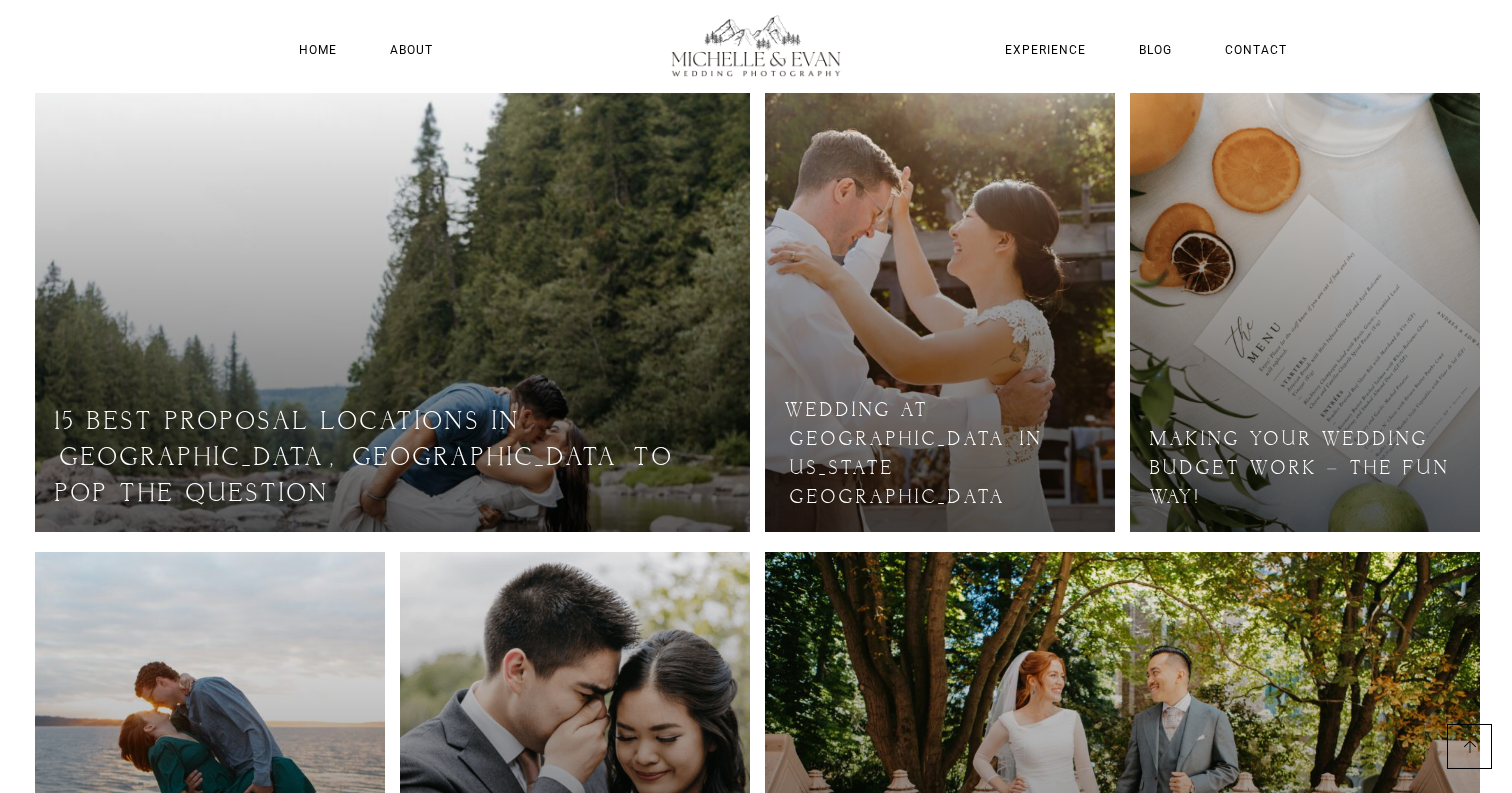 click at bounding box center [940, 307] 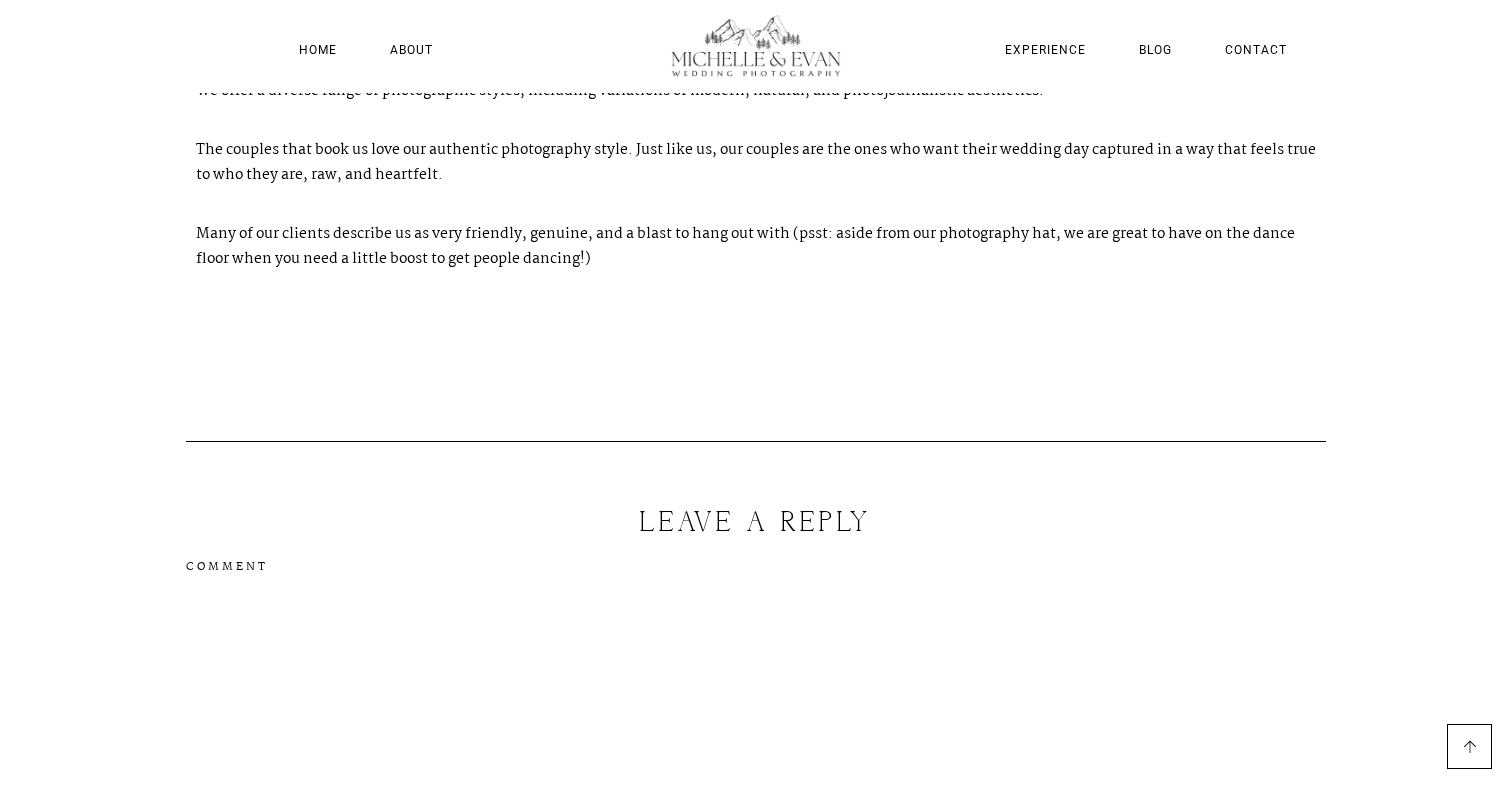 scroll, scrollTop: 14154, scrollLeft: 0, axis: vertical 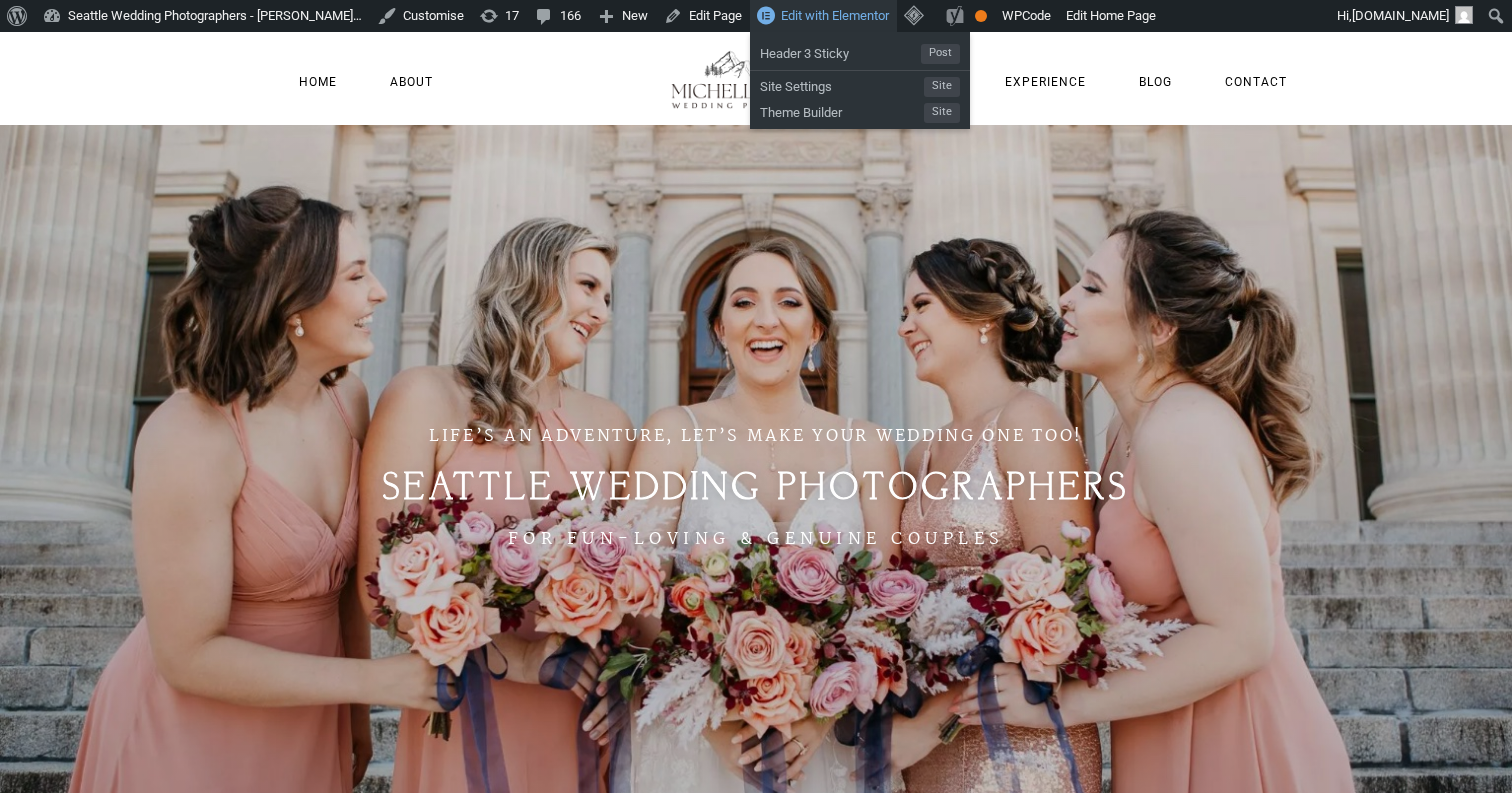 click on "Edit with Elementor" at bounding box center [835, 15] 